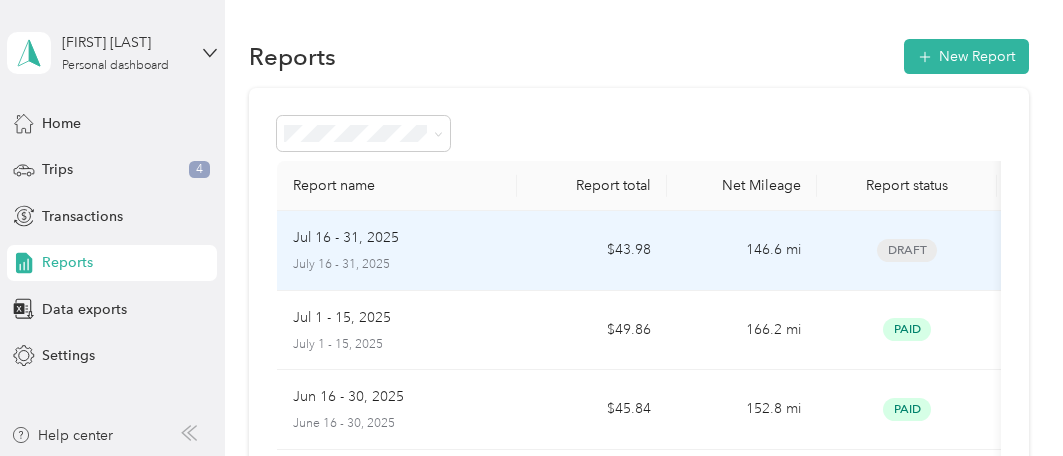 scroll, scrollTop: 0, scrollLeft: 0, axis: both 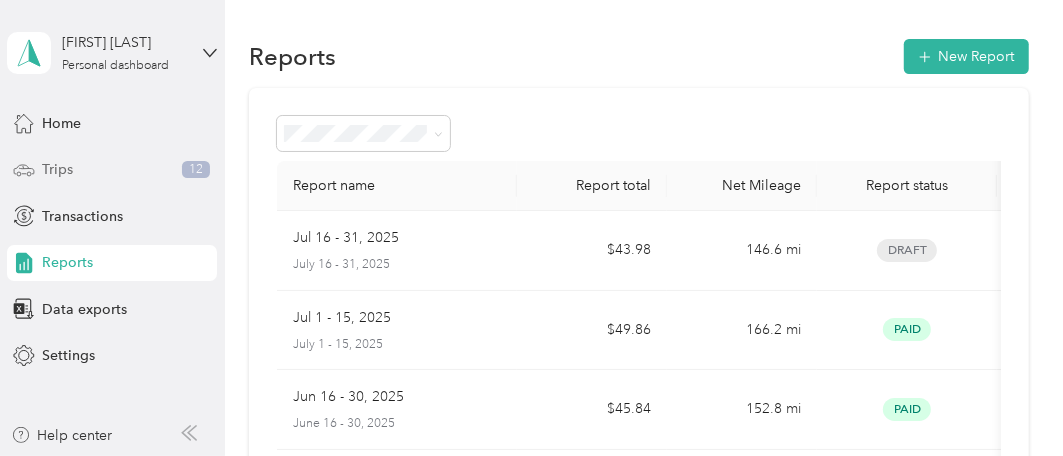 click on "Trips" at bounding box center [57, 169] 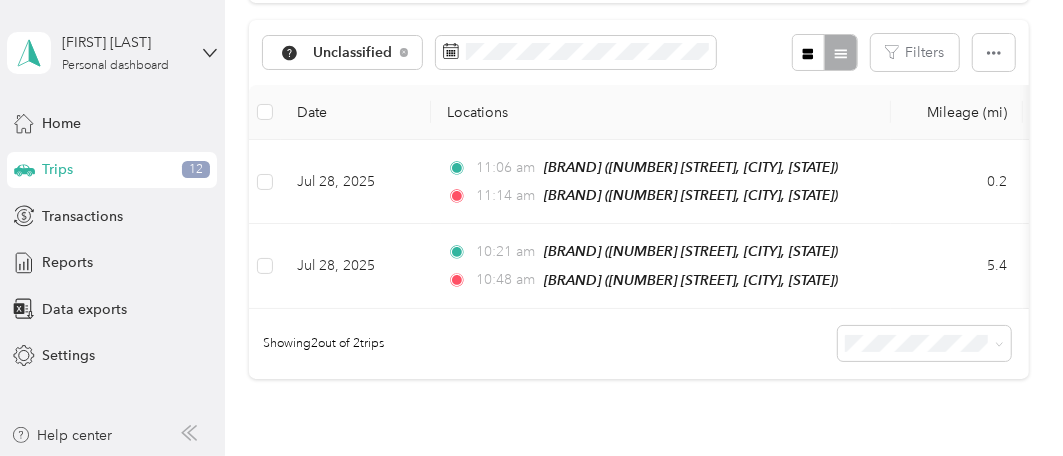 scroll, scrollTop: 200, scrollLeft: 0, axis: vertical 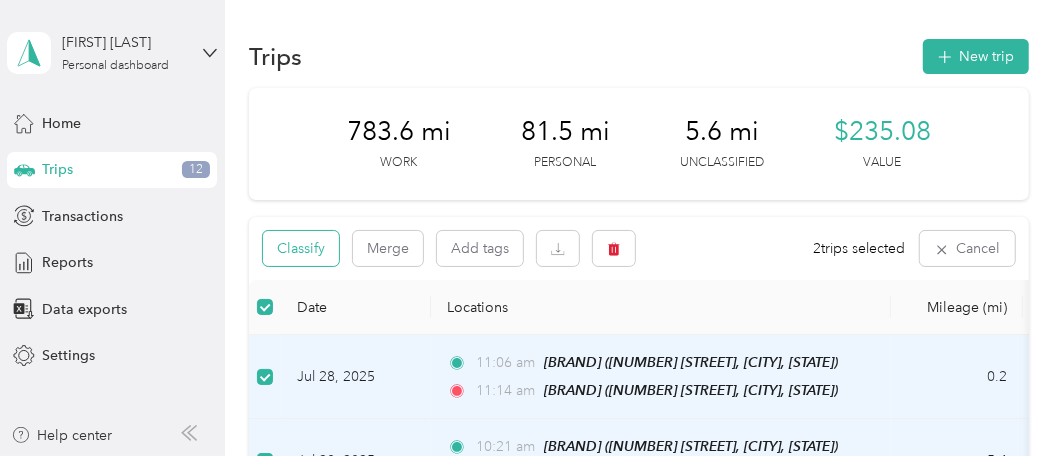 click on "Classify" at bounding box center (301, 248) 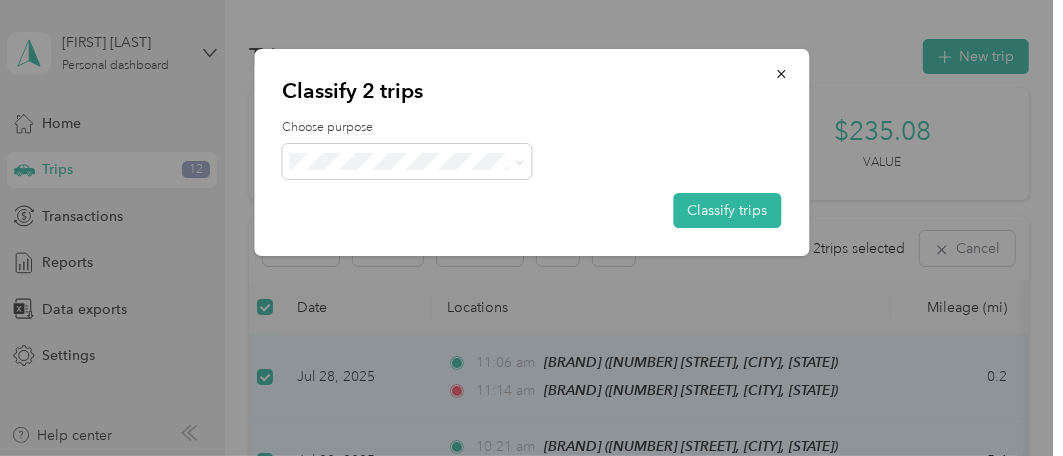 click on "Acosta" at bounding box center (407, 197) 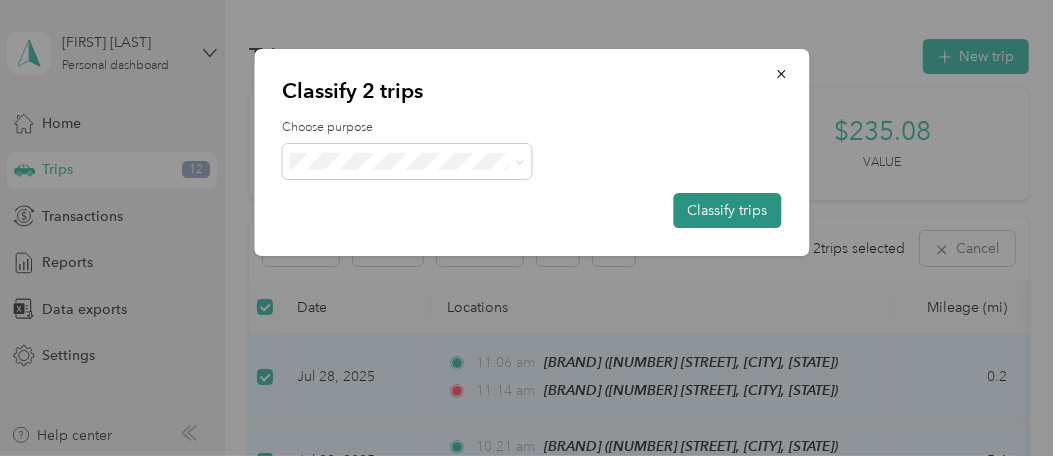 click on "Classify trips" at bounding box center [727, 210] 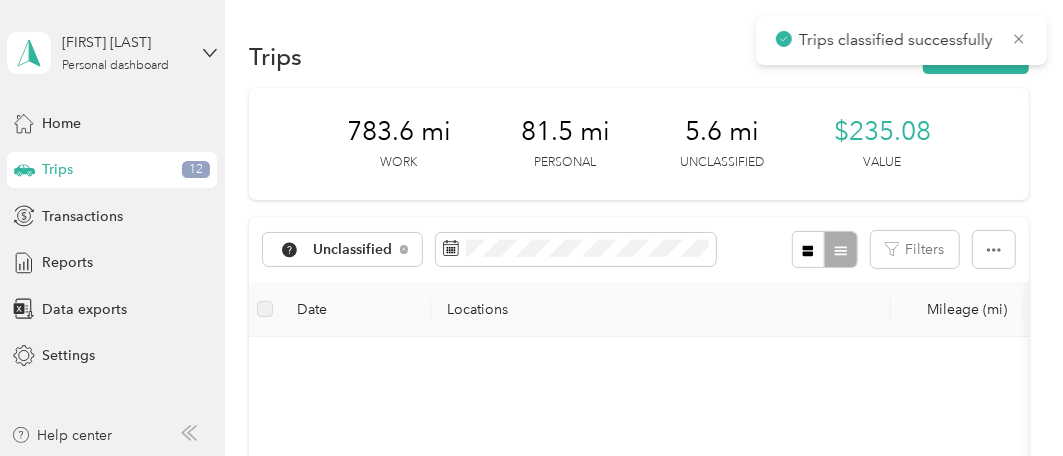 click on "Trips 12" at bounding box center [112, 170] 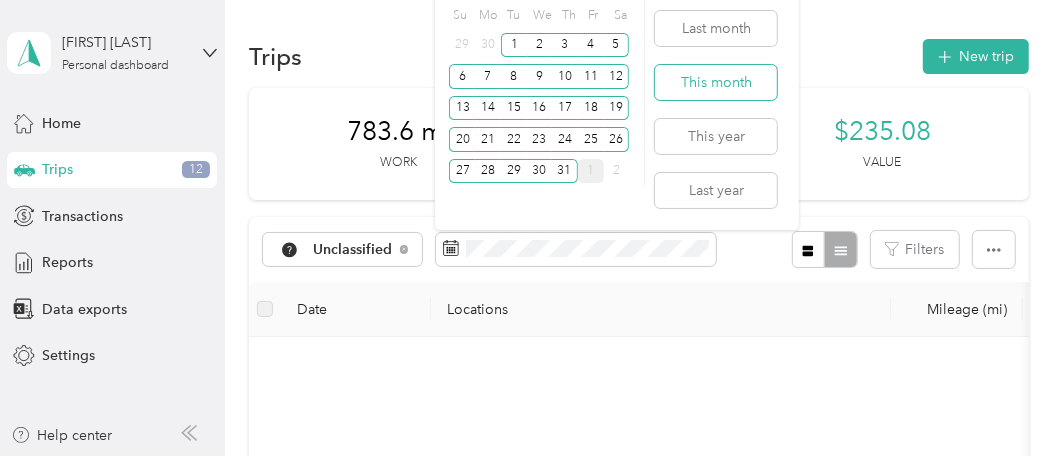 click on "This month" at bounding box center [716, 82] 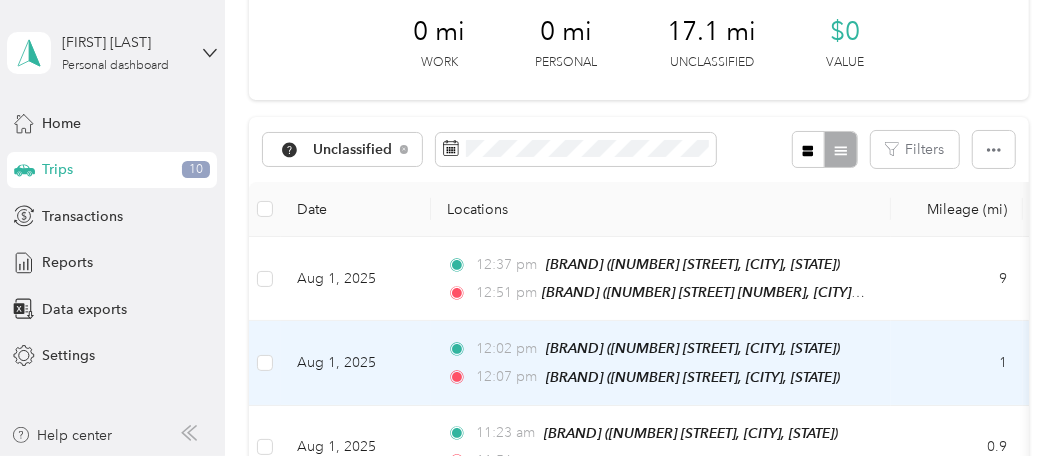 scroll, scrollTop: 300, scrollLeft: 0, axis: vertical 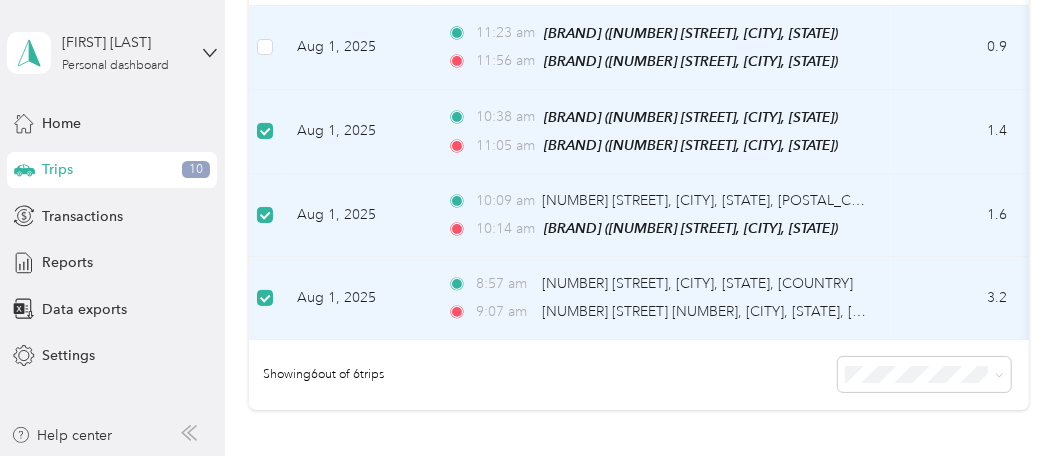 click at bounding box center [265, 48] 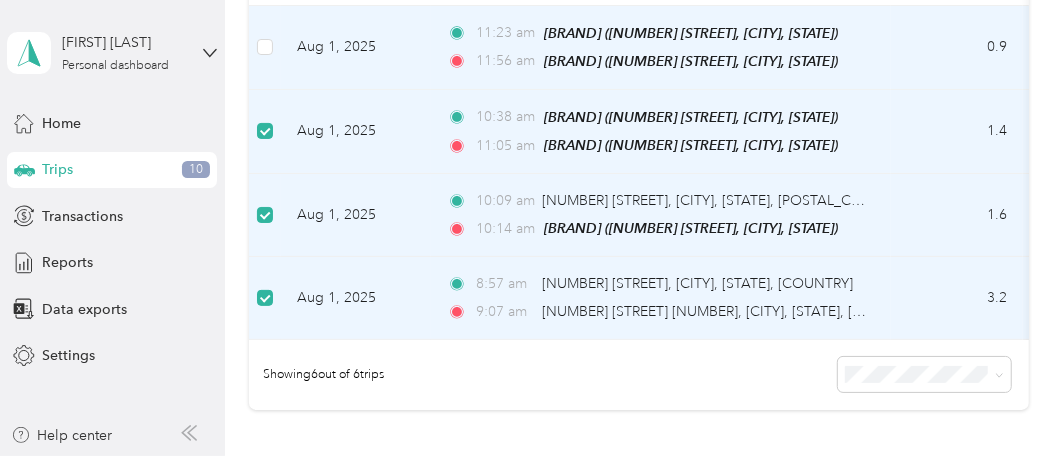 click on "[MONTH] [NUMBER], [YEAR] [TIME] [TIMEZONE] [BRAND] ([NUMBER] [STREET], [CITY], [STATE]) [TIME] [BRAND] ([NUMBER] [STREET], [CITY], [STATE]) [NUMBER] [PRICE] [METHOD] --" at bounding box center [1077, 48] 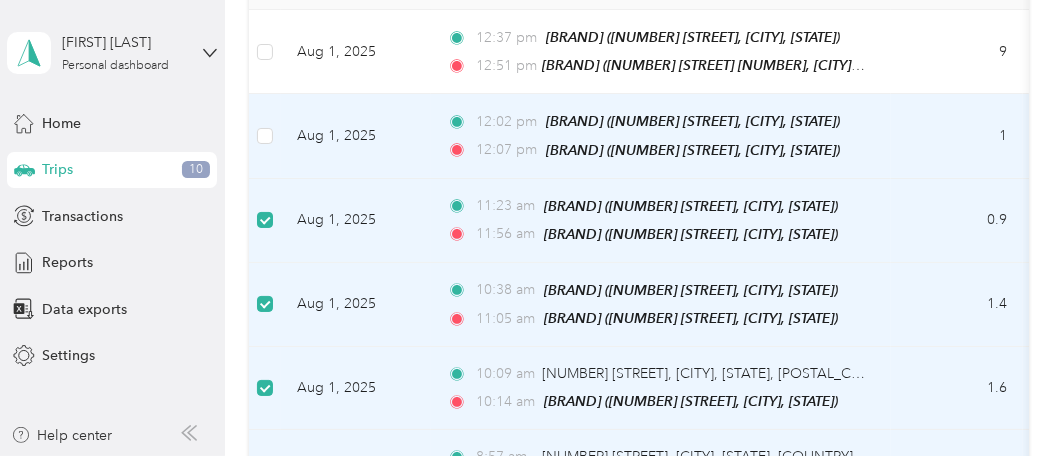 scroll, scrollTop: 298, scrollLeft: 0, axis: vertical 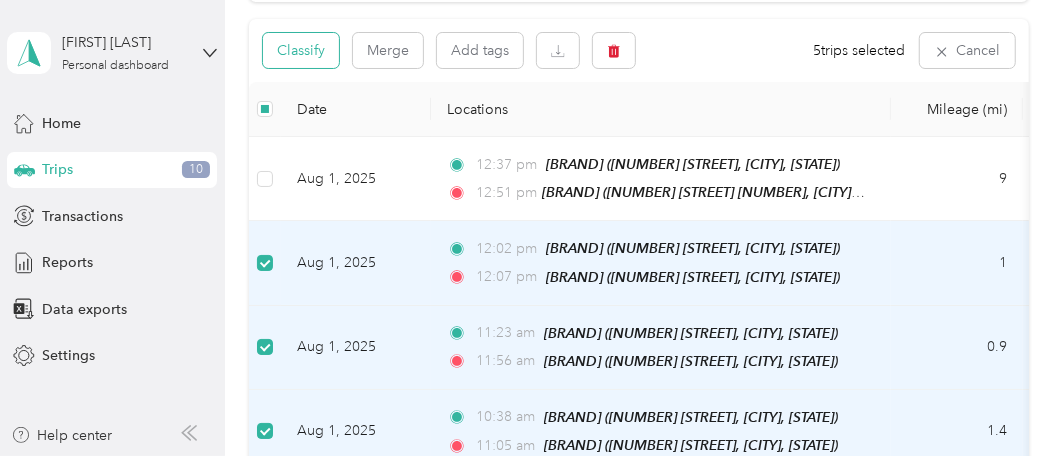 click on "Classify" at bounding box center (301, 50) 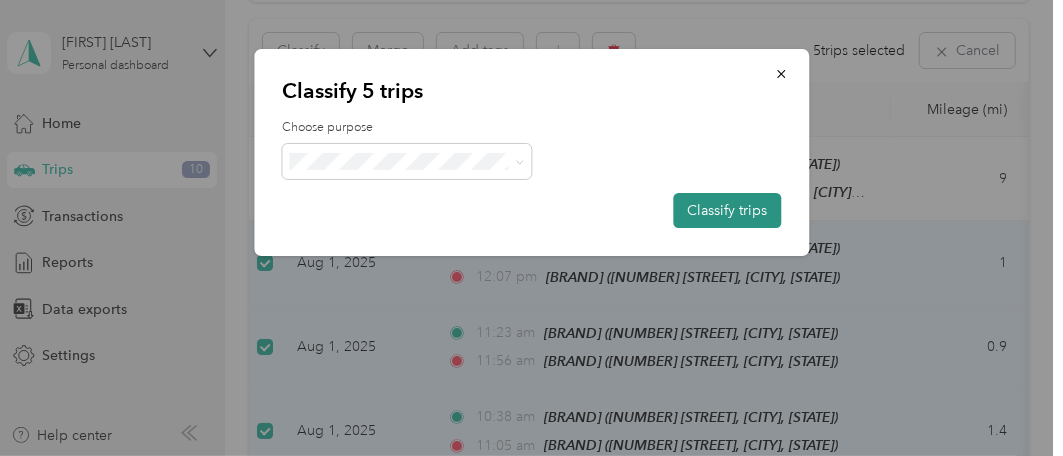 click on "Classify trips" at bounding box center [727, 210] 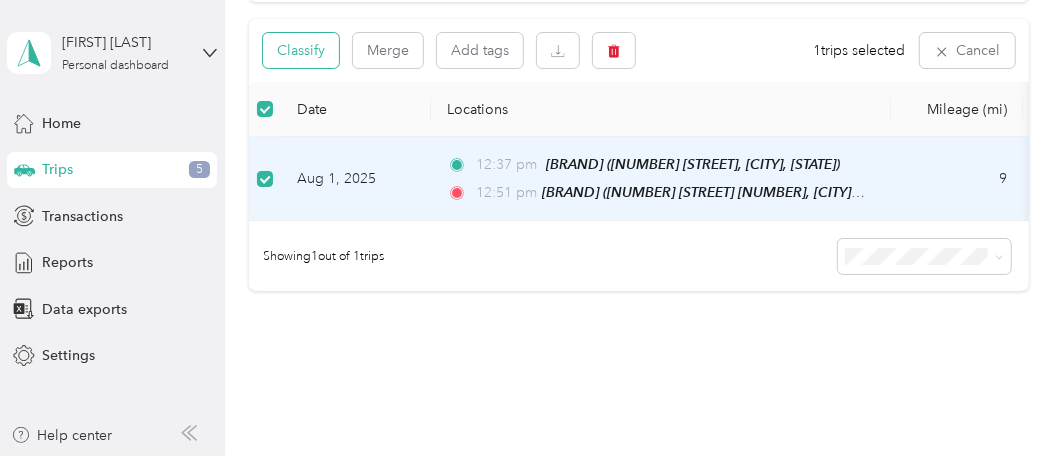 click on "Classify" at bounding box center [301, 50] 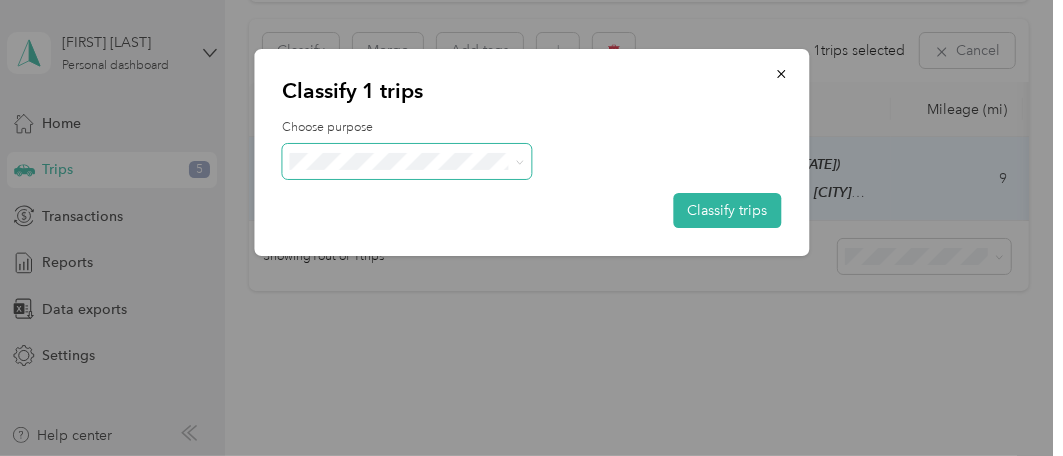 click at bounding box center [407, 161] 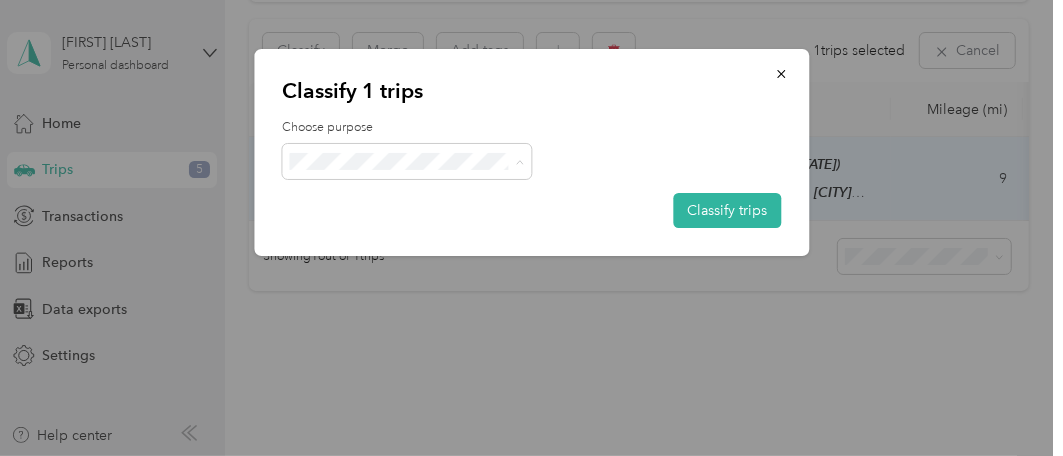 click on "Personal" at bounding box center [425, 232] 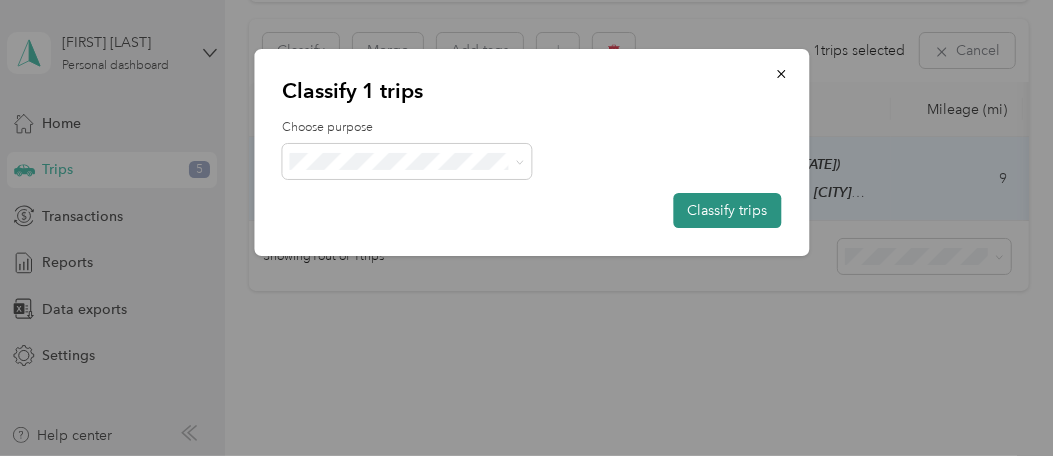 click on "Classify trips" at bounding box center [727, 210] 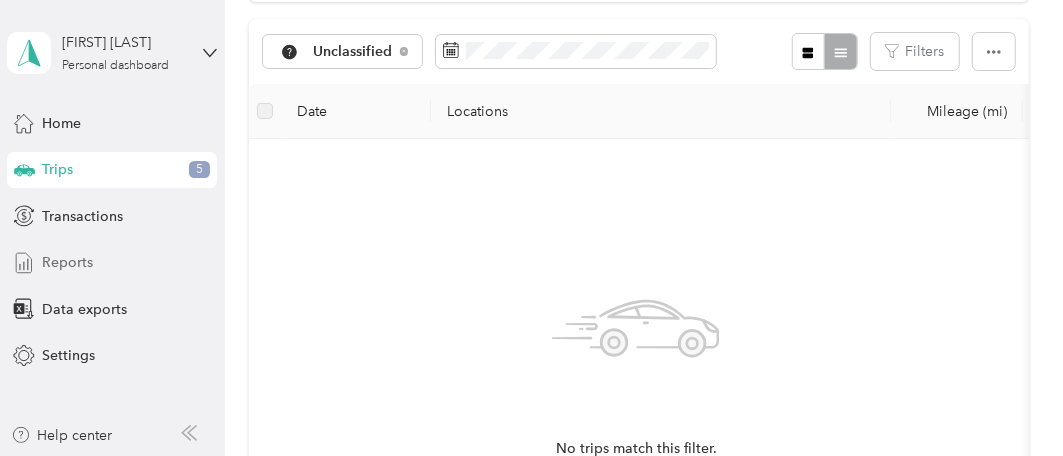 click on "Reports" at bounding box center [67, 262] 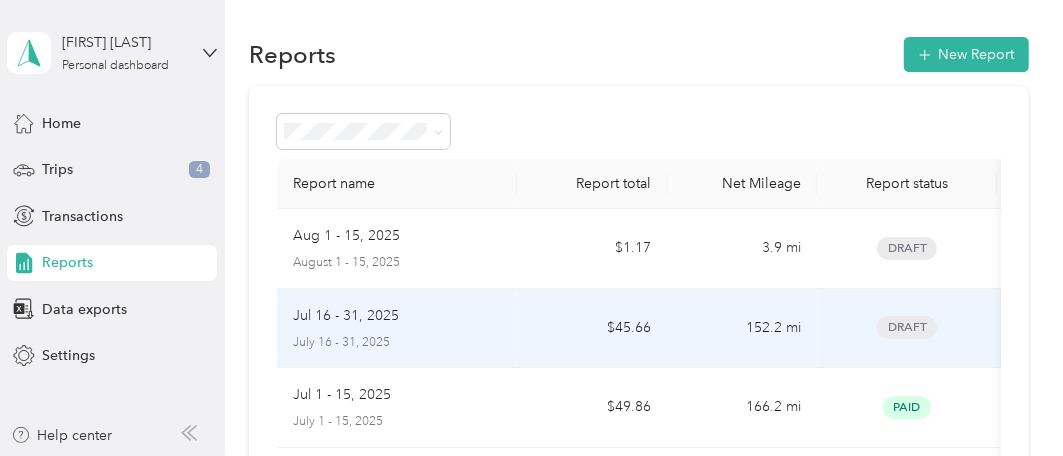 scroll, scrollTop: 0, scrollLeft: 0, axis: both 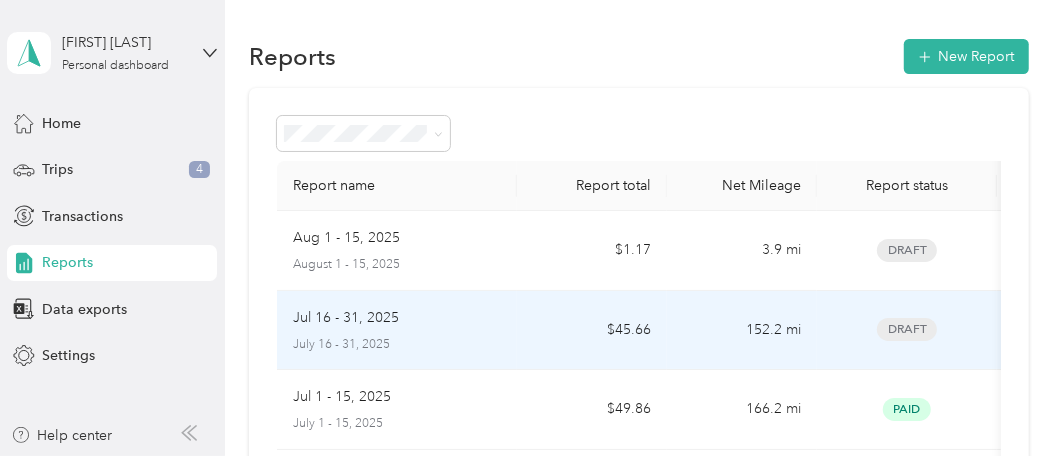 click on "$45.66" at bounding box center [592, 331] 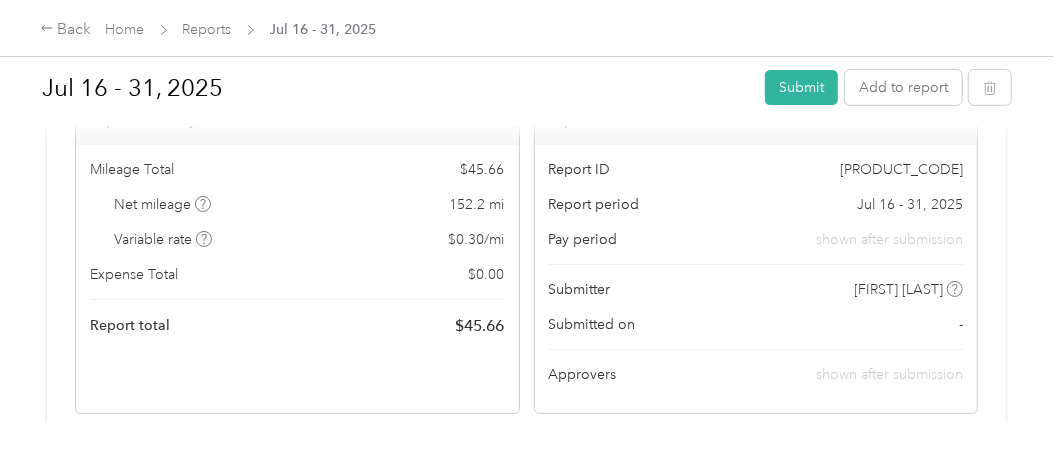 scroll, scrollTop: 0, scrollLeft: 0, axis: both 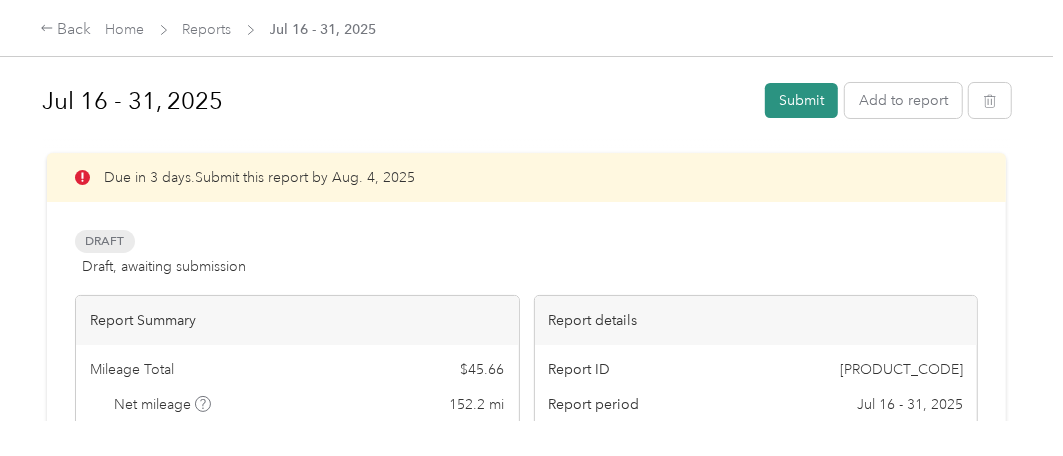 click on "Submit" at bounding box center [801, 100] 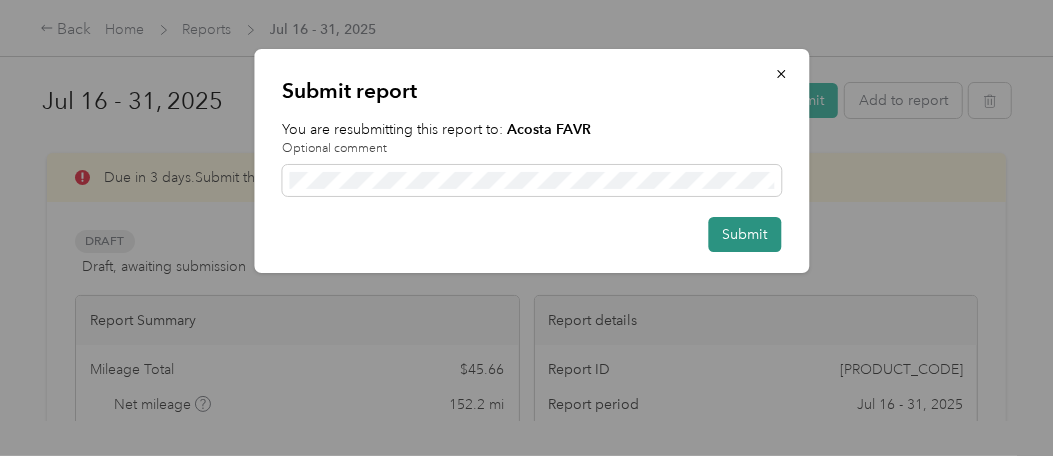 click on "Submit" at bounding box center [744, 234] 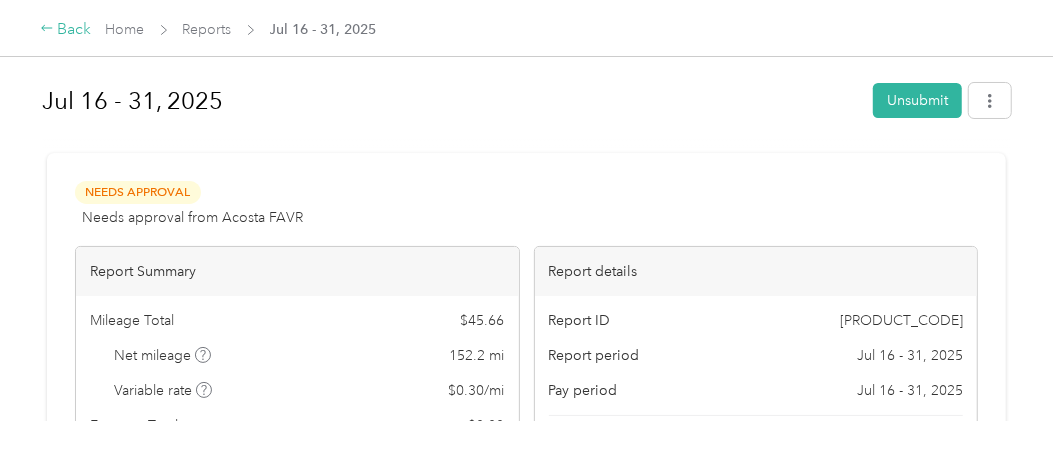 click 